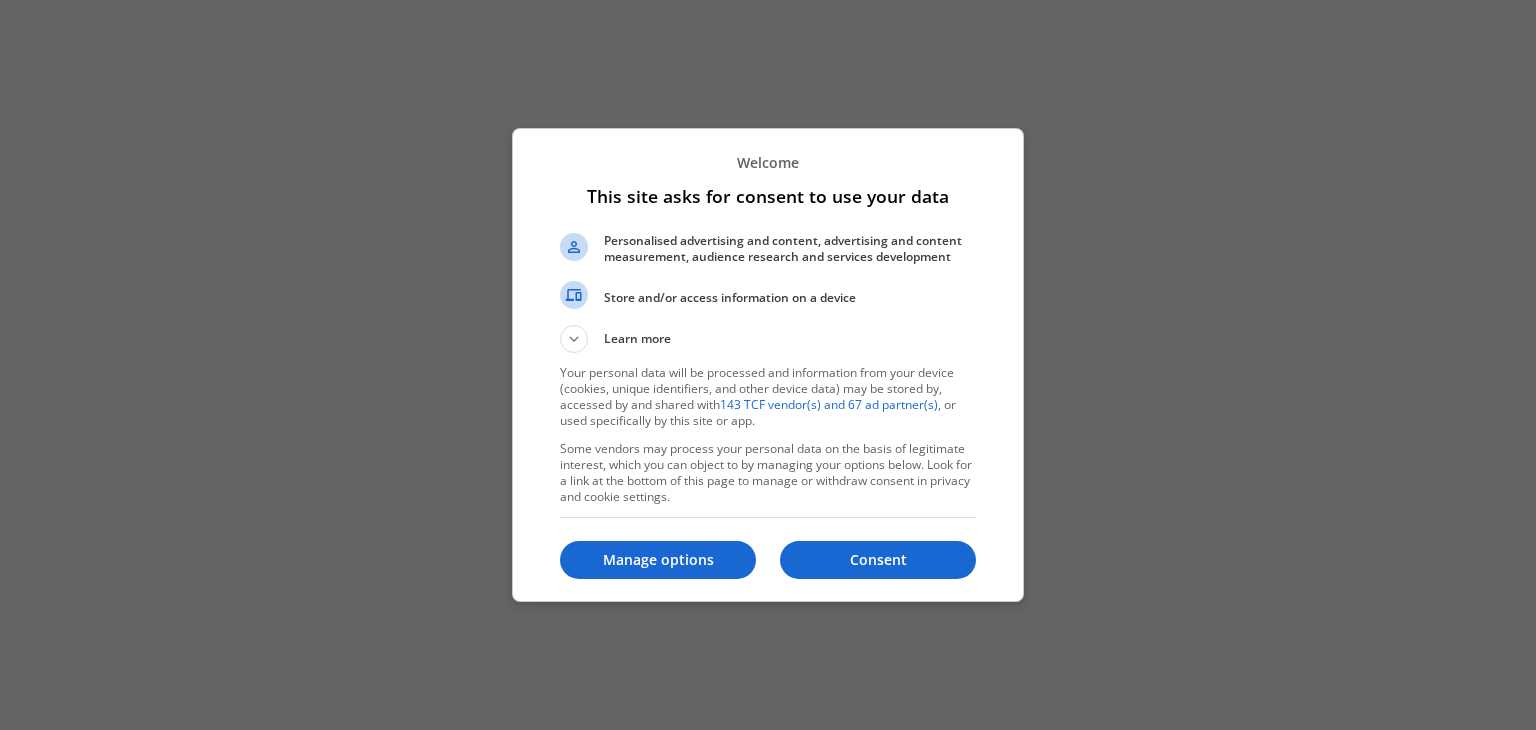 click on "Consent" at bounding box center (878, 560) 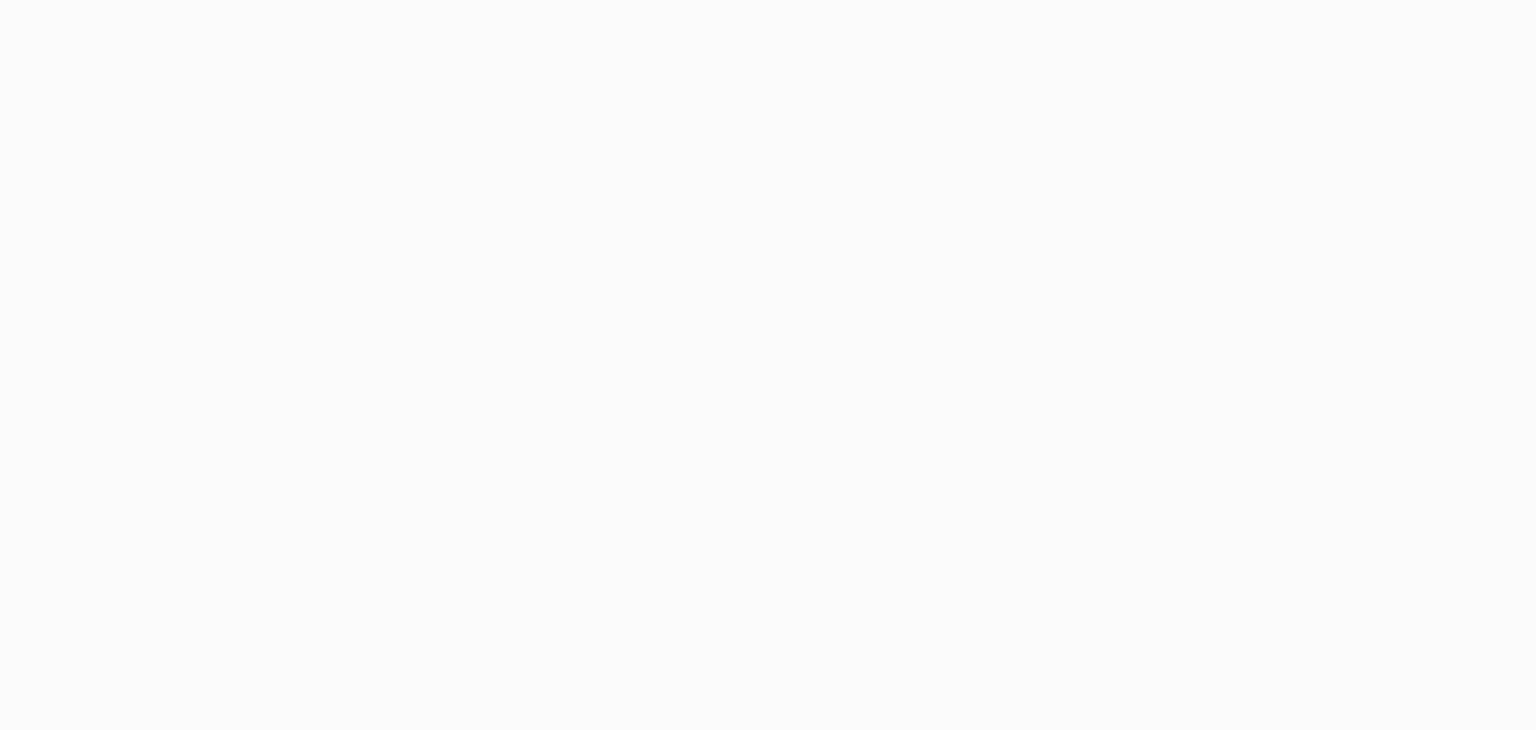 click at bounding box center [768, 365] 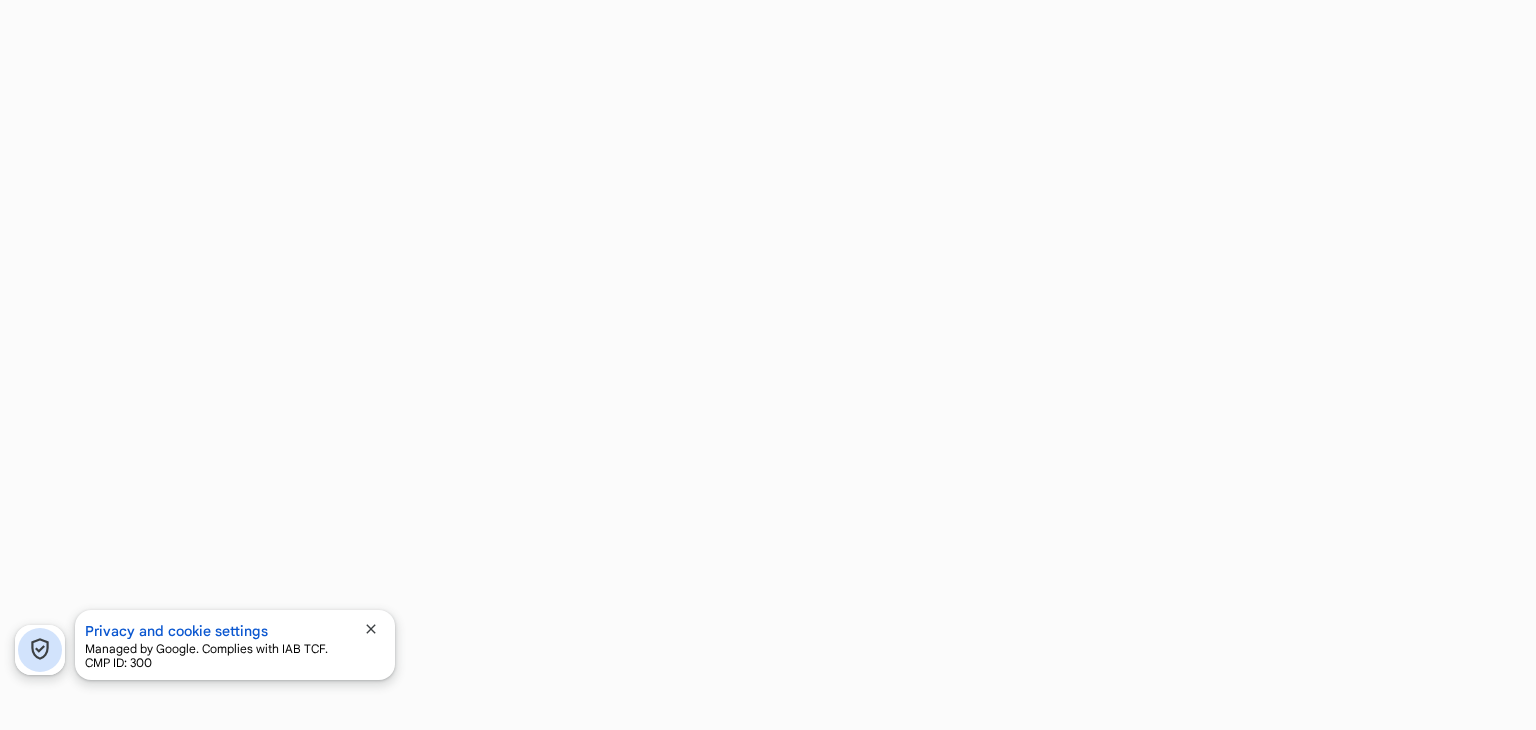 click on "close" at bounding box center [371, 629] 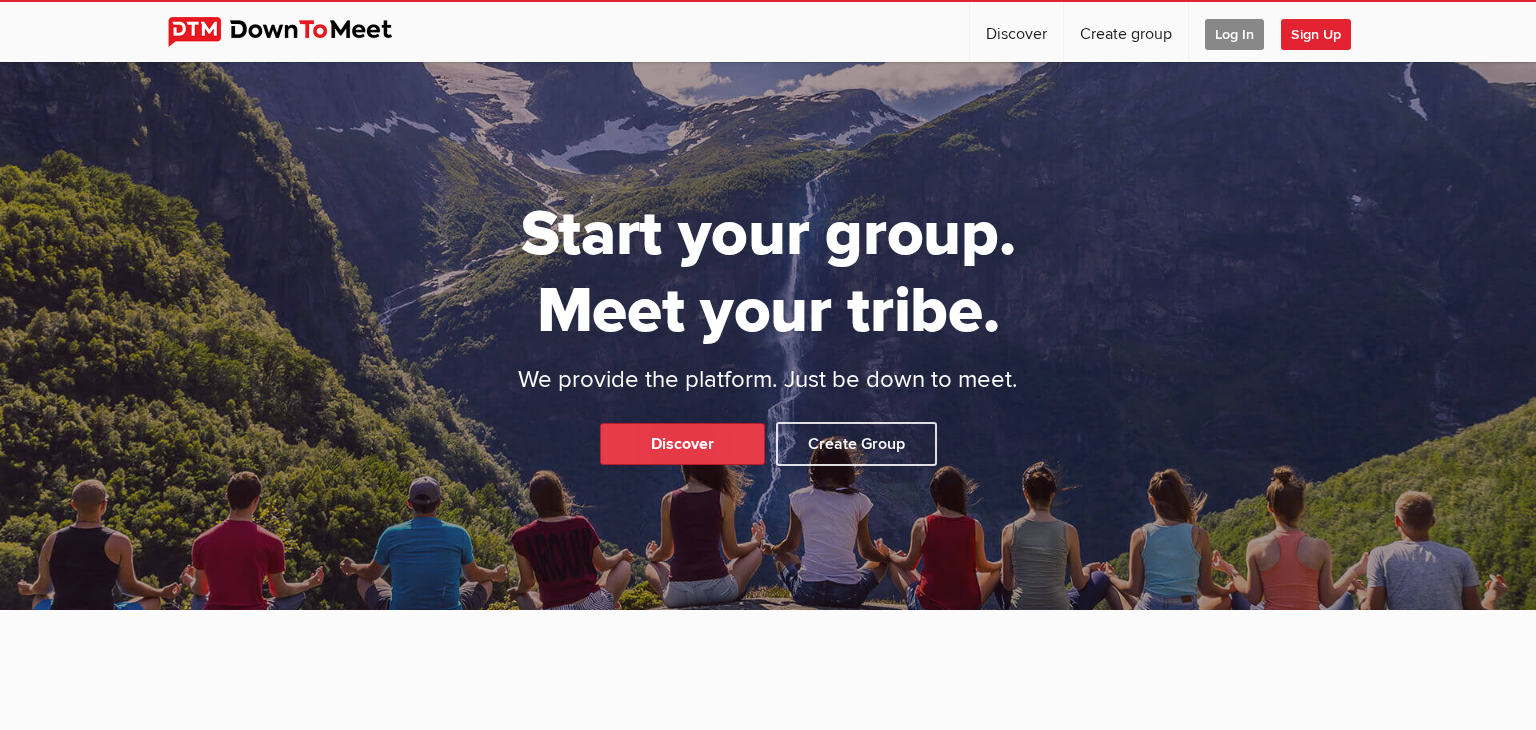 scroll, scrollTop: 0, scrollLeft: 0, axis: both 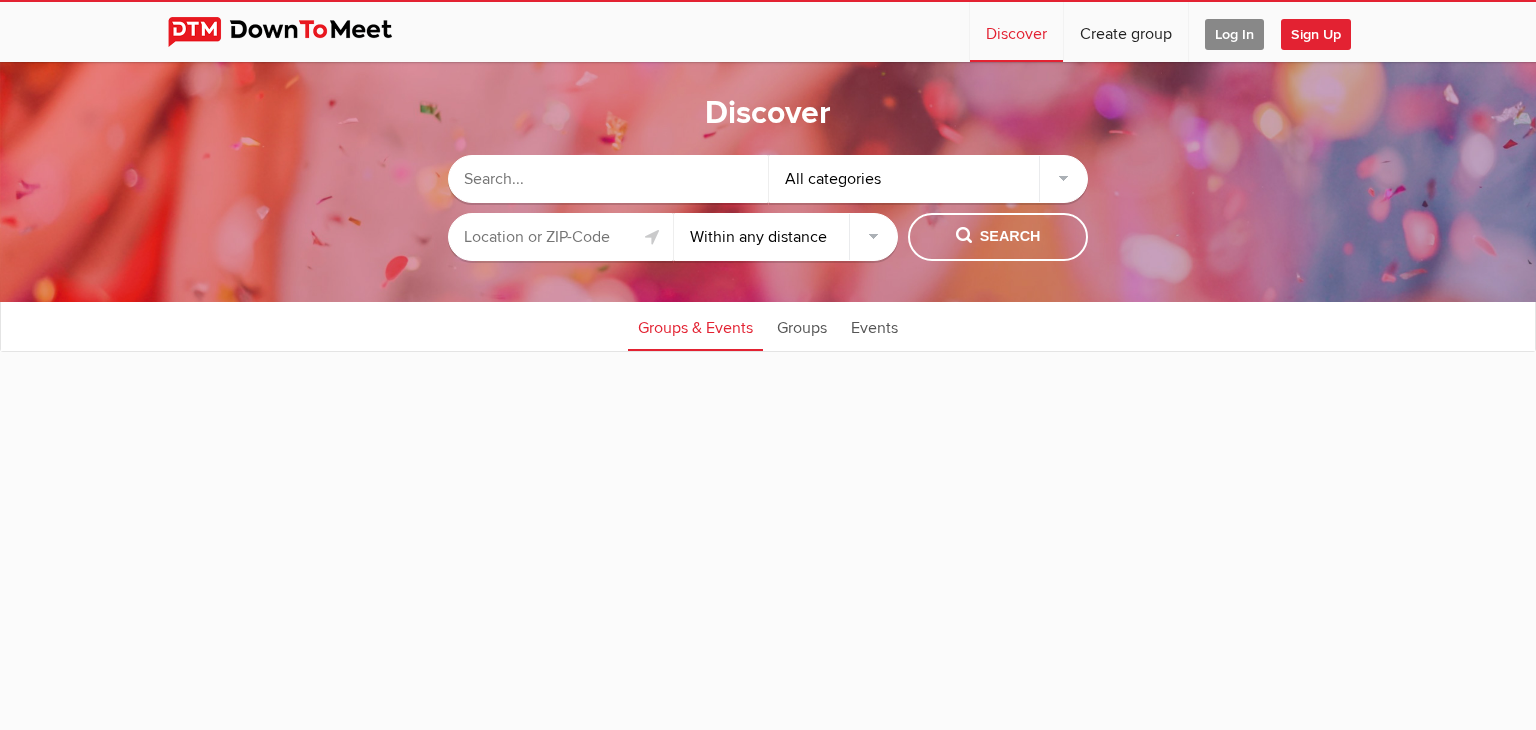 click 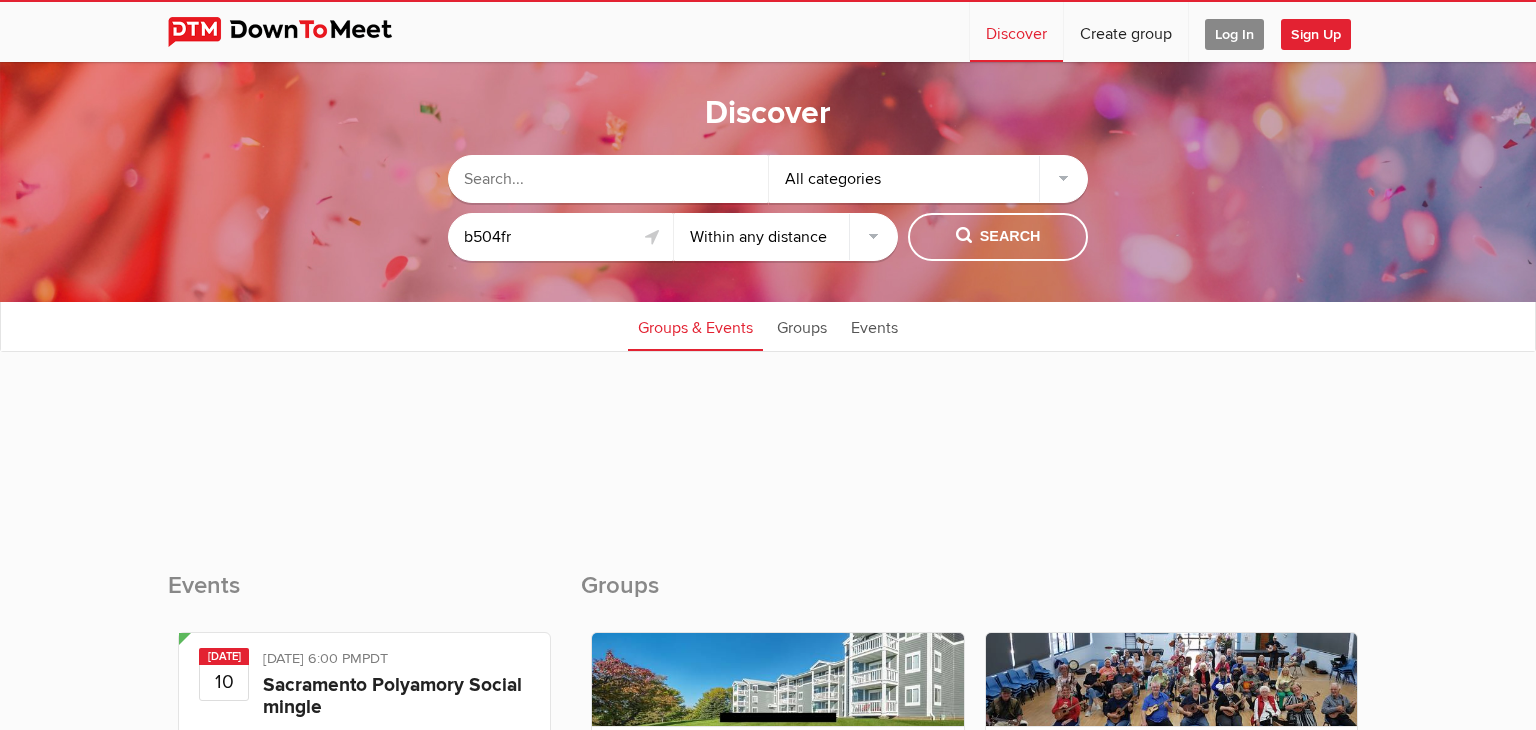 type on "Wharrad Close, Bidford-on-Avon, Alcester B50 4FR, UK" 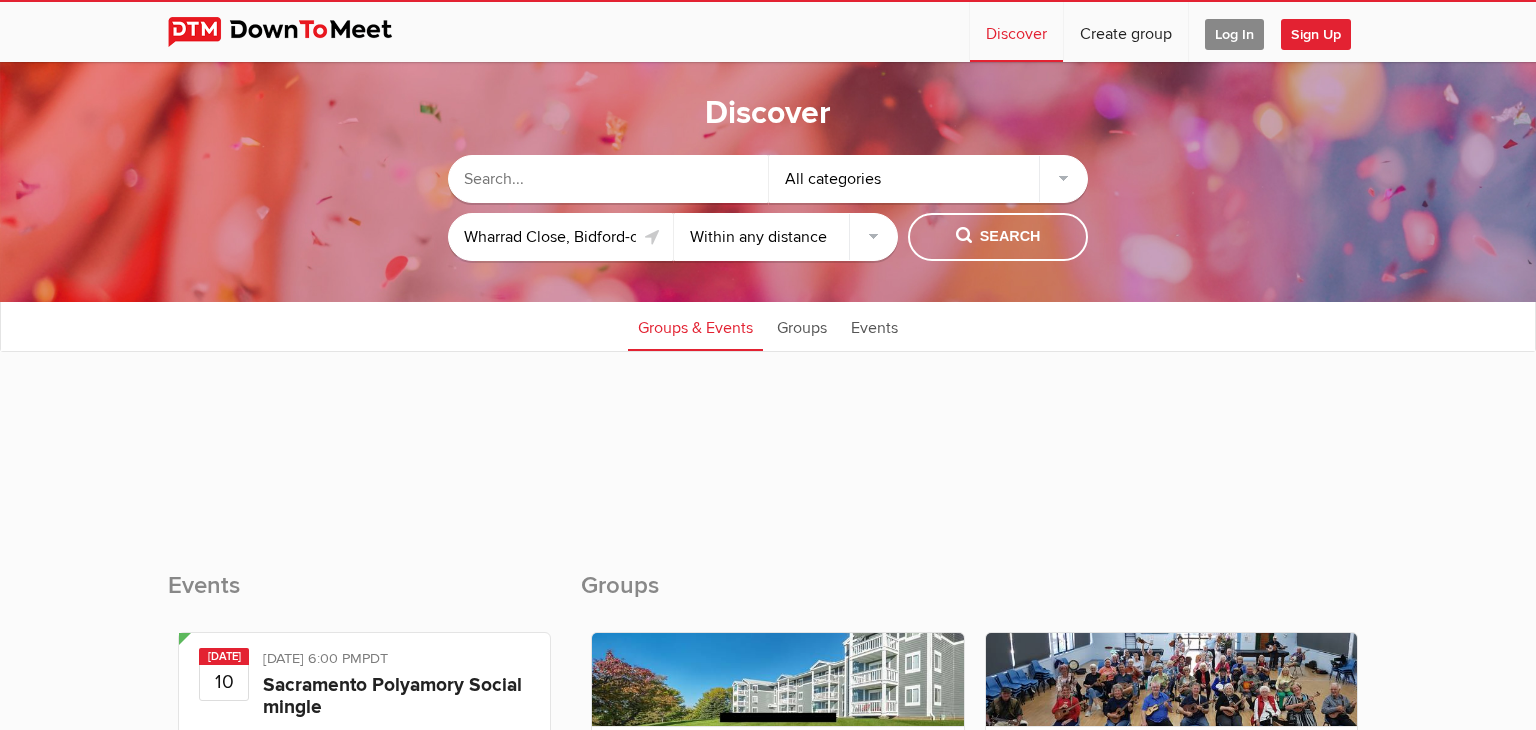 click on "Within 10 miles
Within 25 miles
Within 50 miles
Within 100 miles
Within any distance" 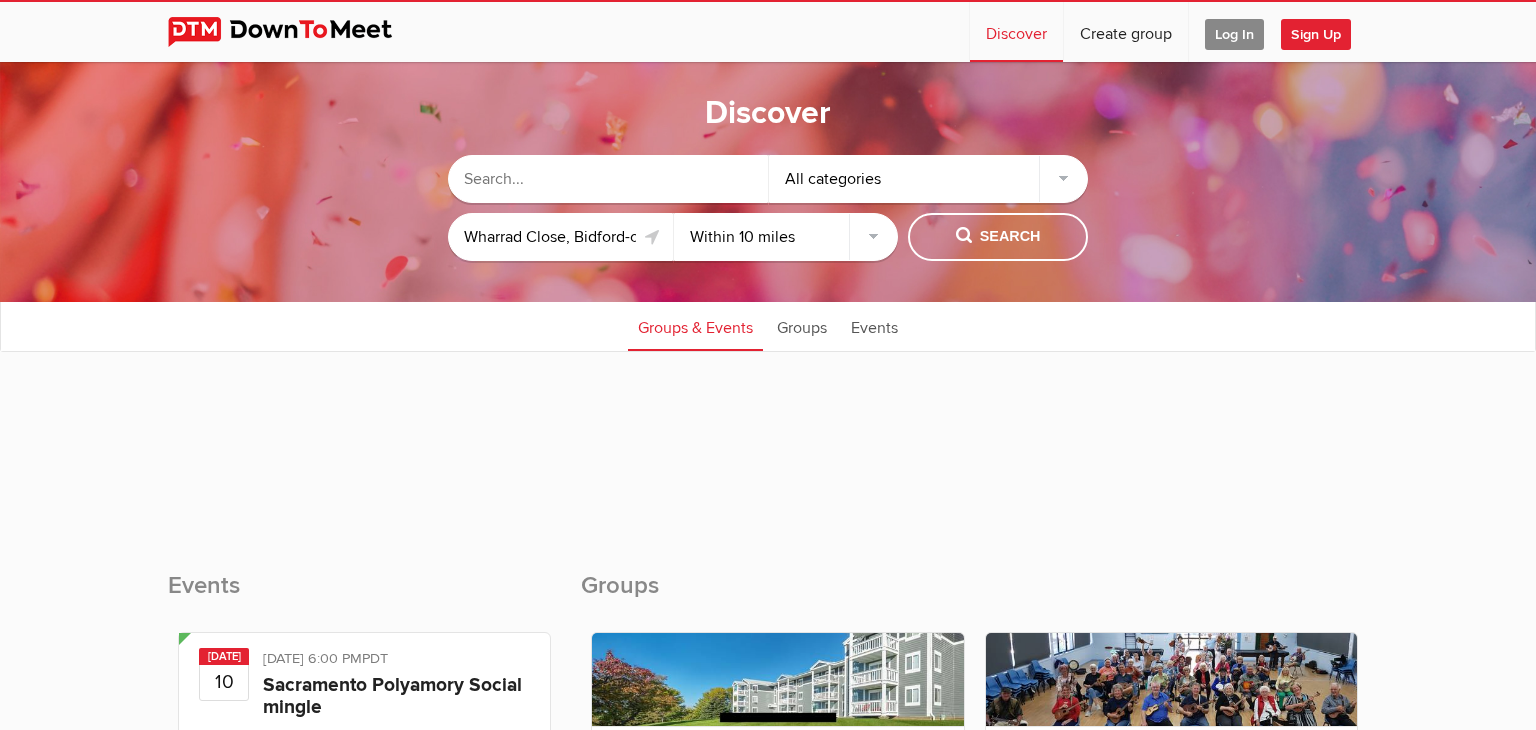 click on "Within 10 miles
Within 25 miles
Within 50 miles
Within 100 miles
Within any distance" 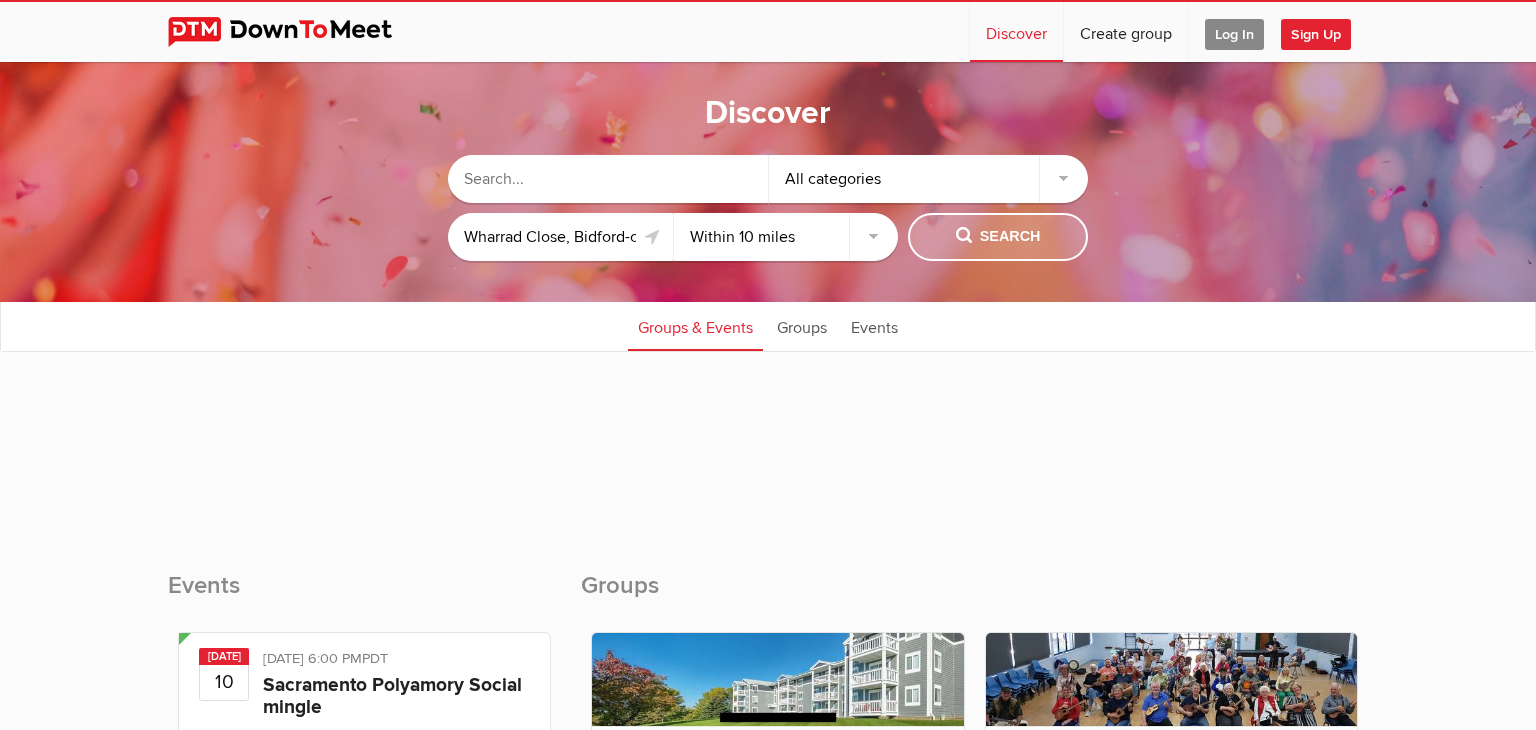 click on "Search" 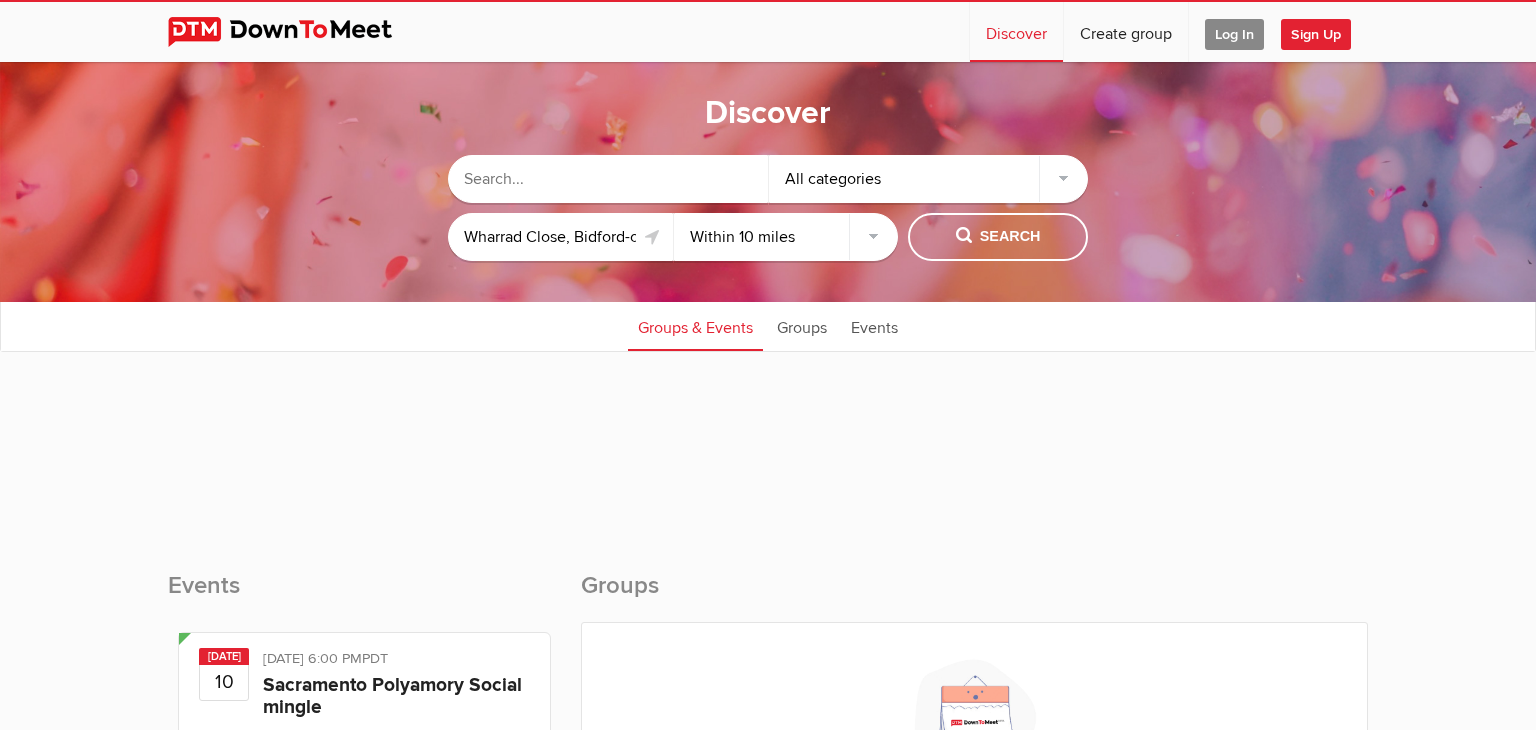 click on "Within 10 miles
Within 25 miles
Within 50 miles
Within 100 miles
Within any distance" 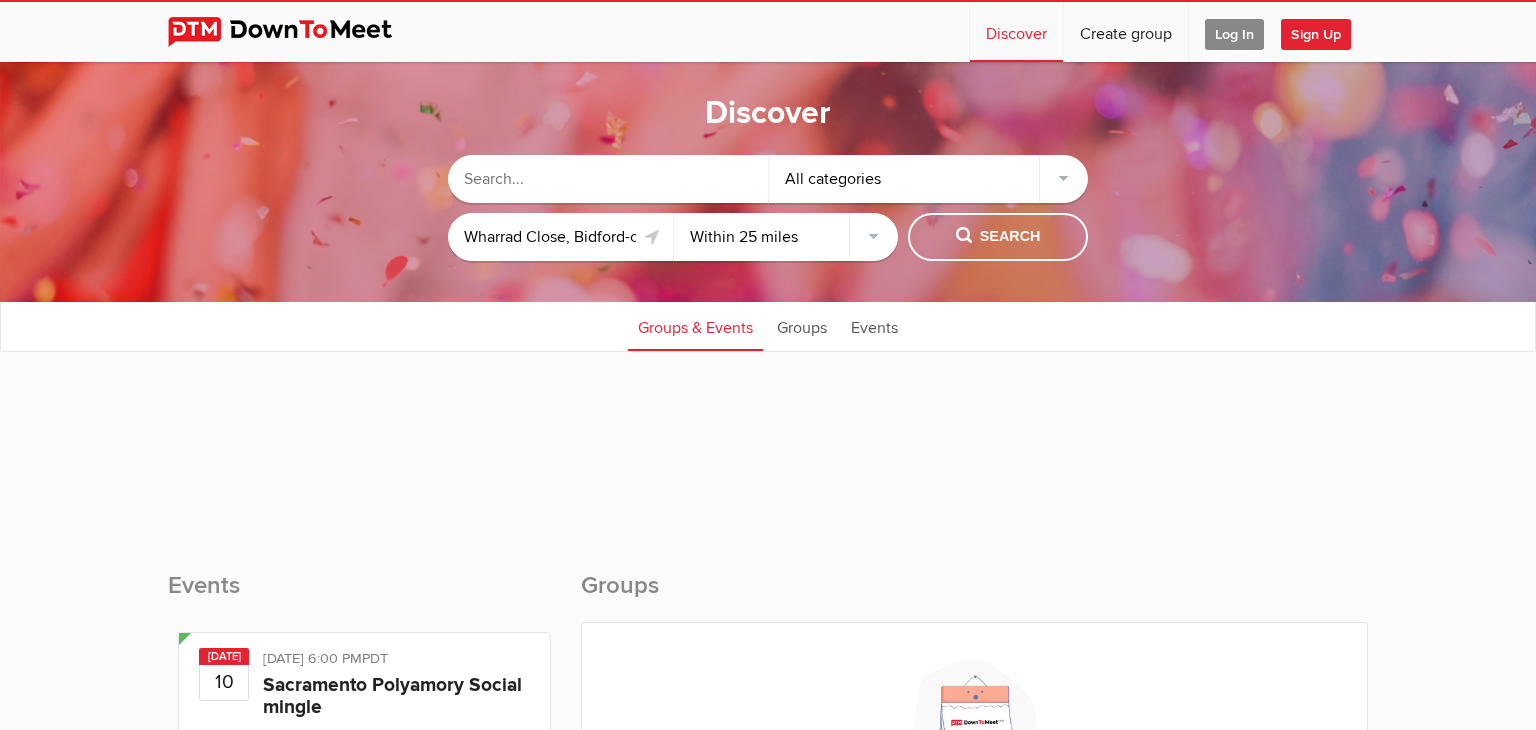 click on "Within 10 miles
Within 25 miles
Within 50 miles
Within 100 miles
Within any distance" 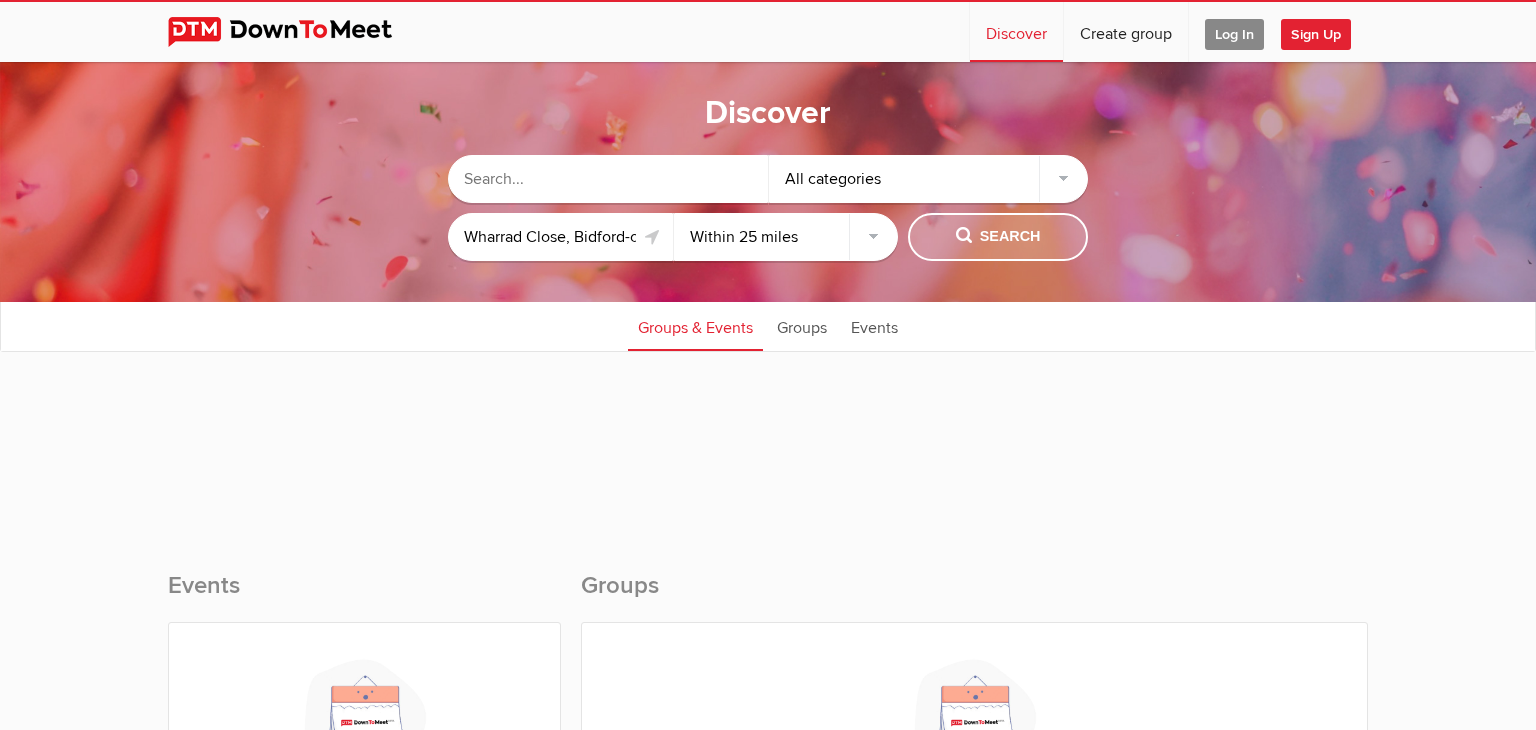 click on "Search" 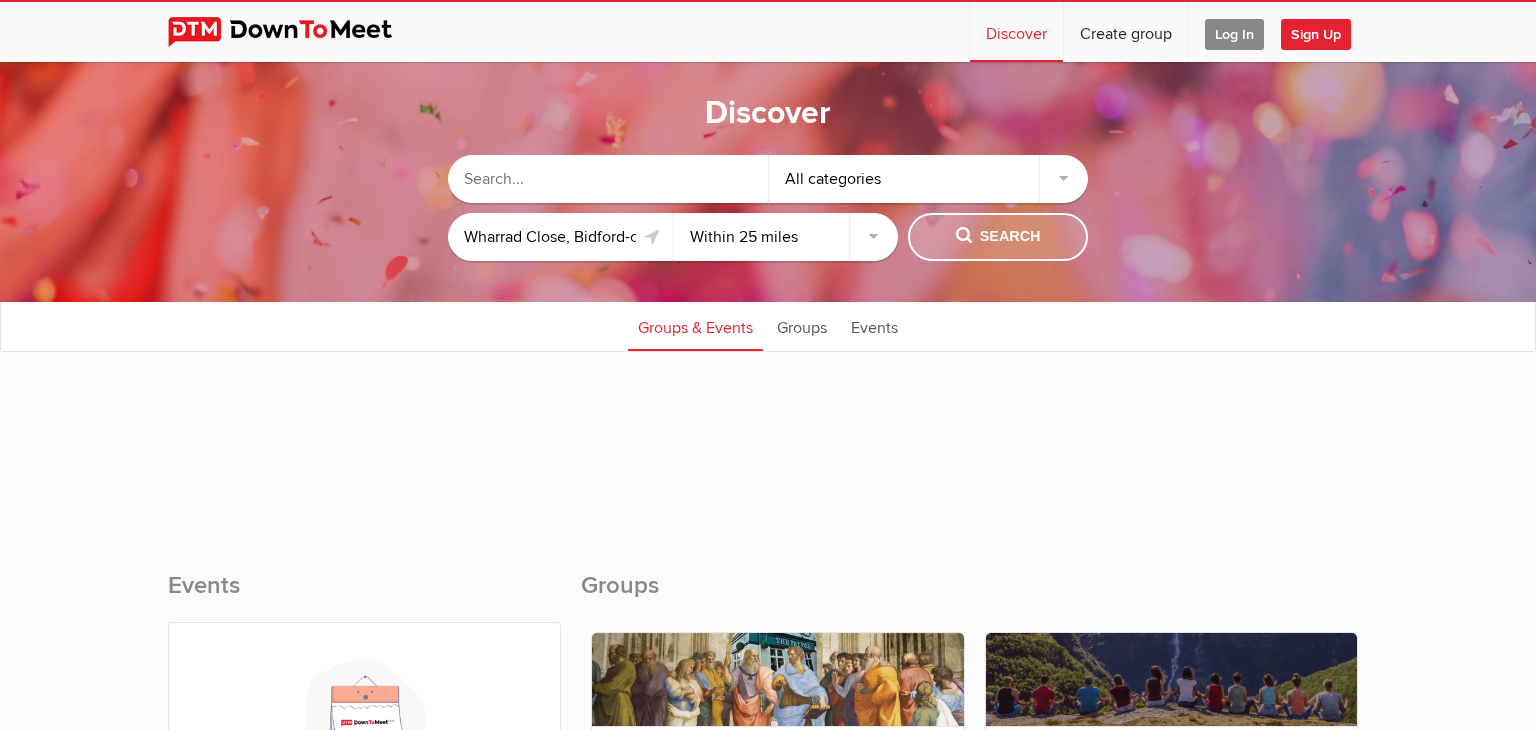 click on "Search" 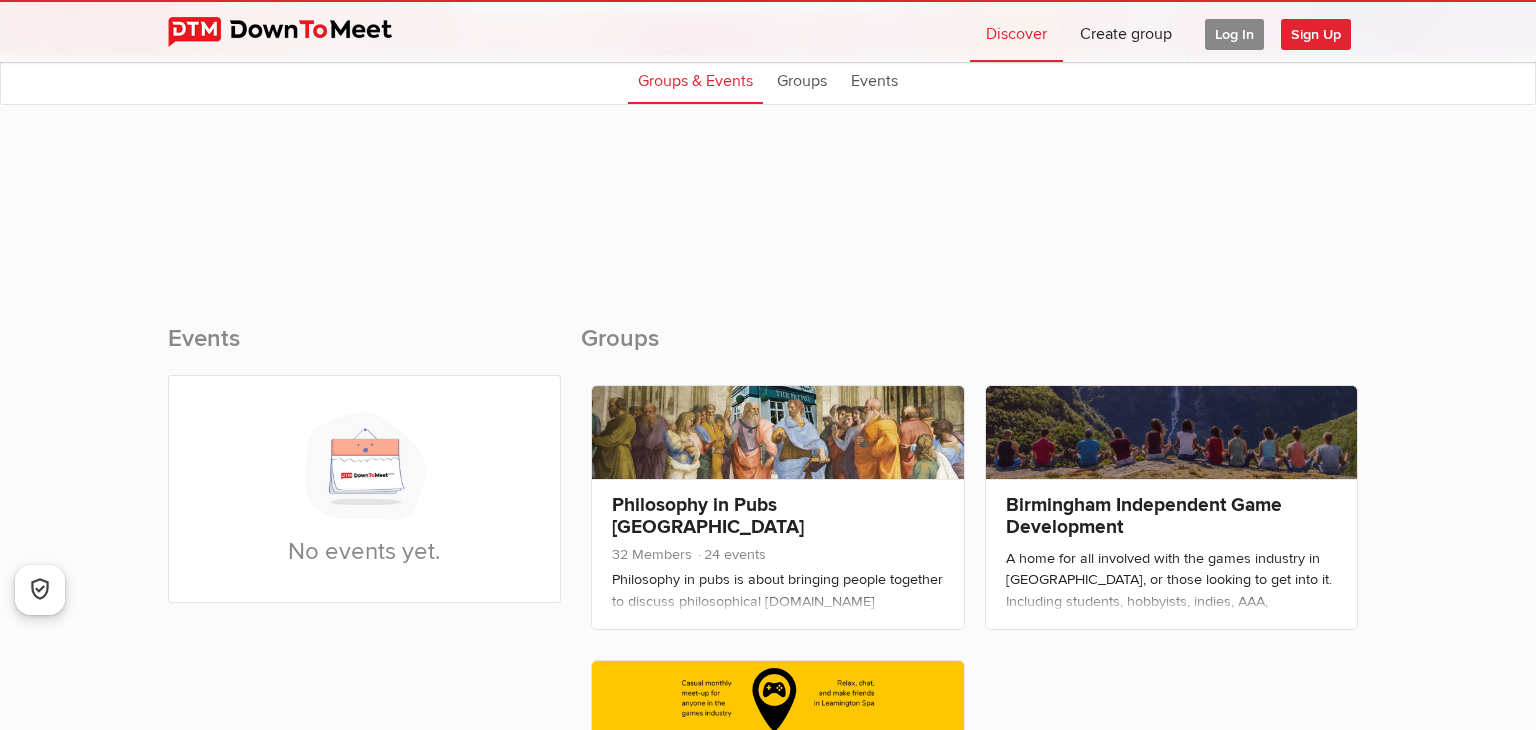 scroll, scrollTop: 240, scrollLeft: 0, axis: vertical 